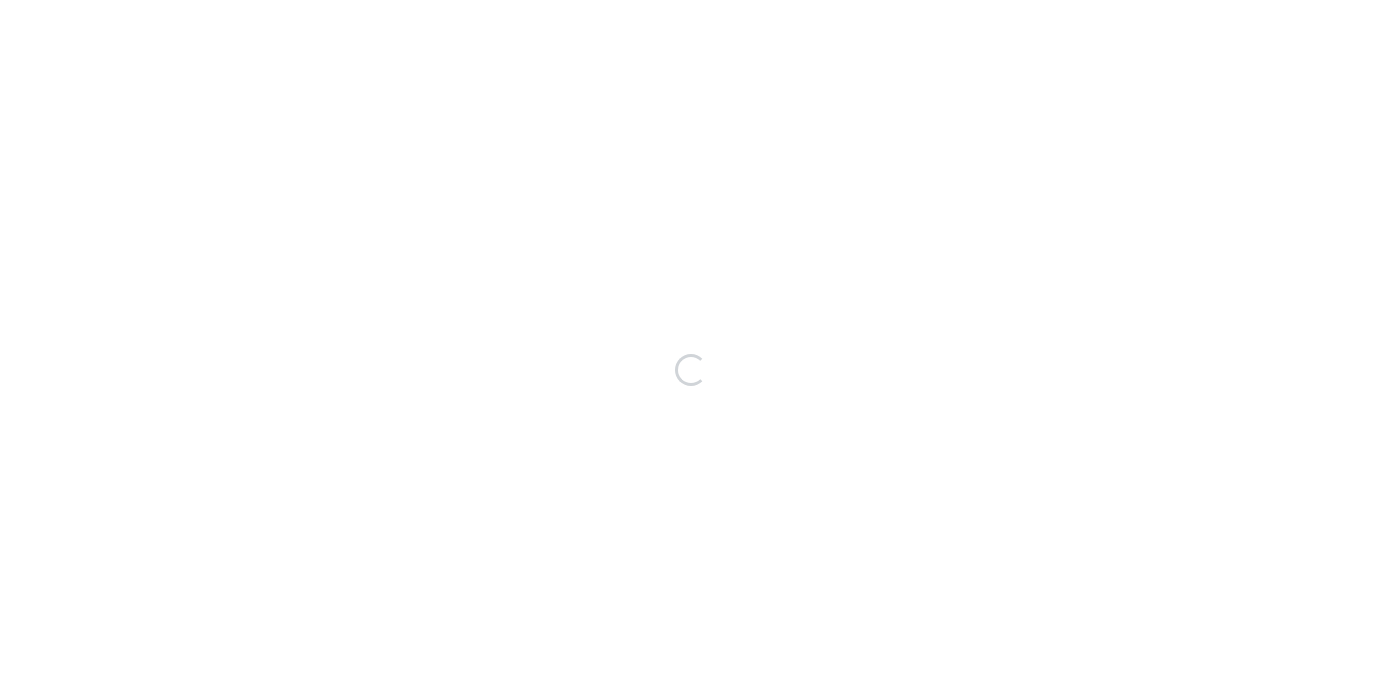 scroll, scrollTop: 0, scrollLeft: 0, axis: both 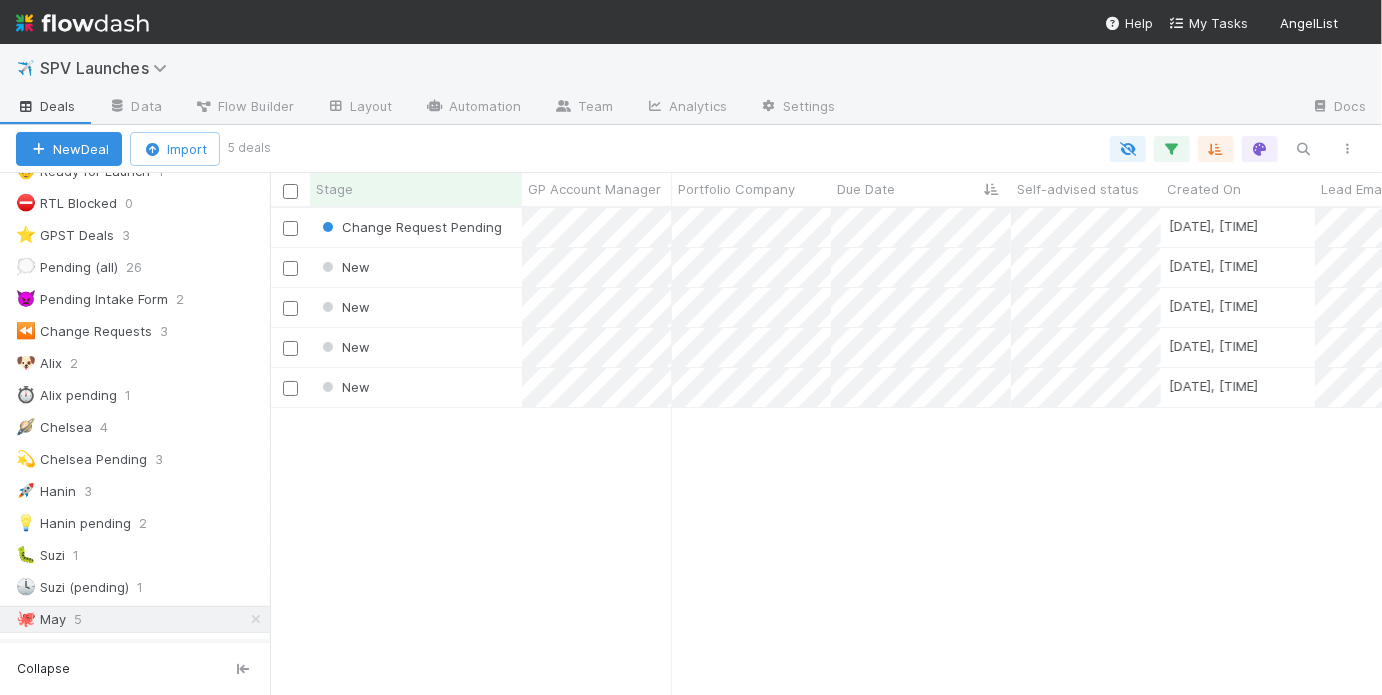 click on "🐢 May Pending 3" at bounding box center [143, 651] 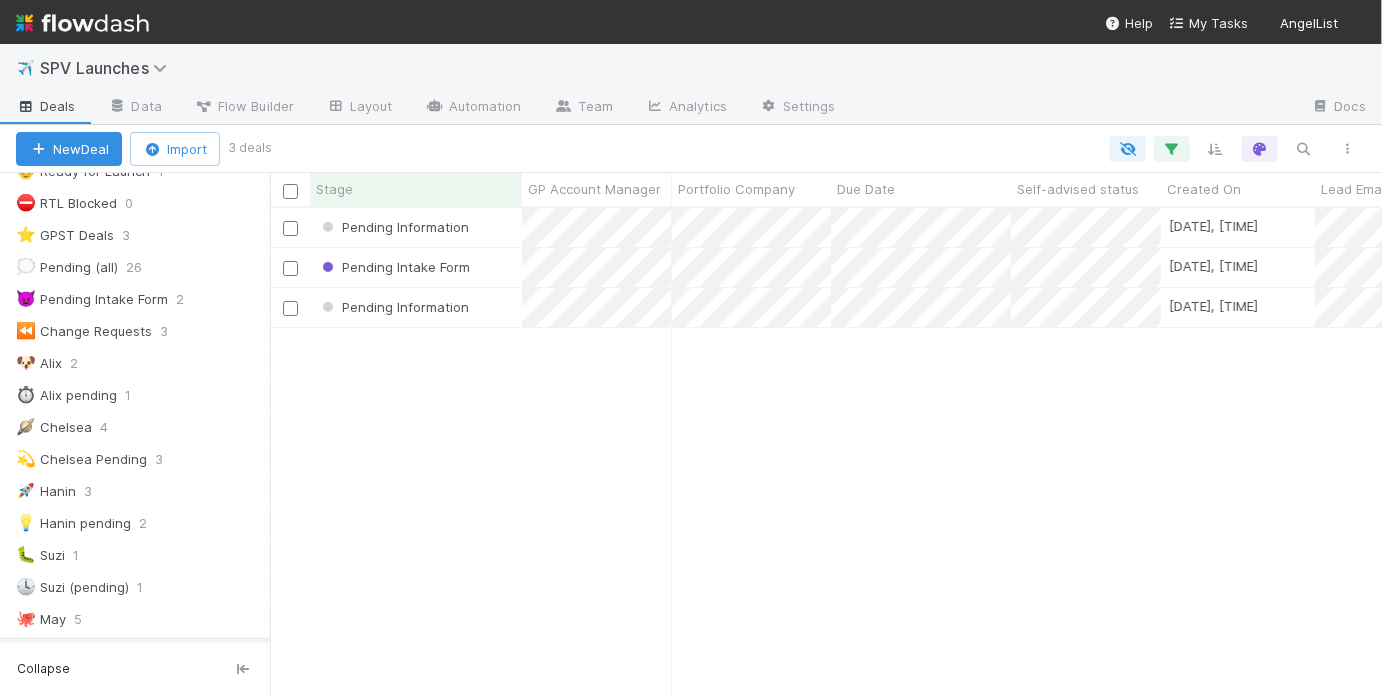 scroll, scrollTop: 1, scrollLeft: 0, axis: vertical 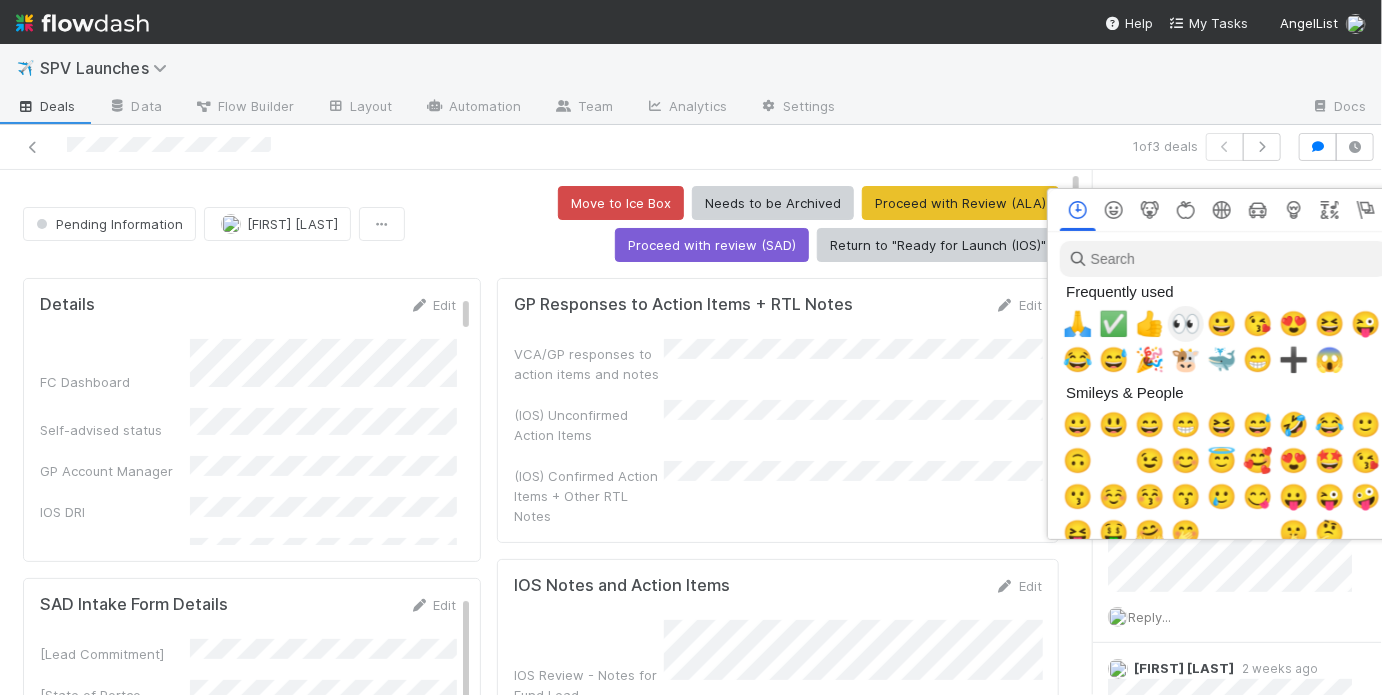 click on "👀" at bounding box center [1186, 324] 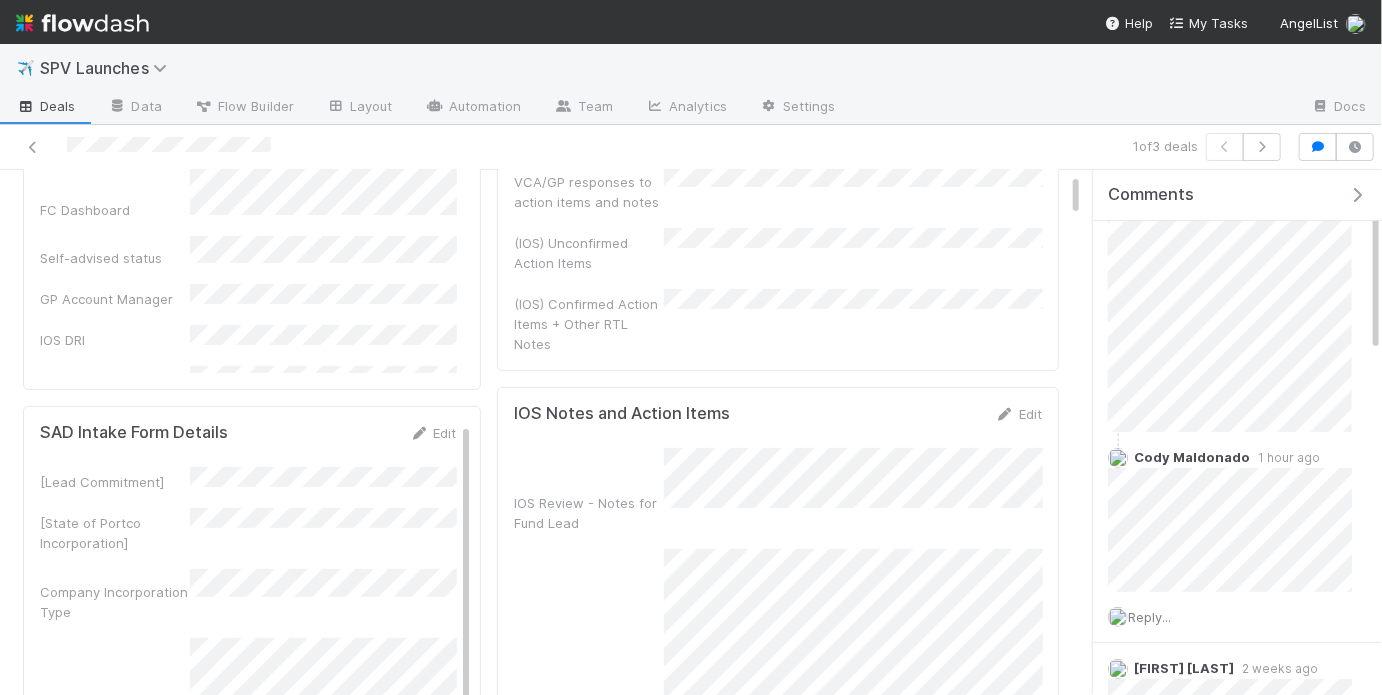 scroll, scrollTop: 0, scrollLeft: 0, axis: both 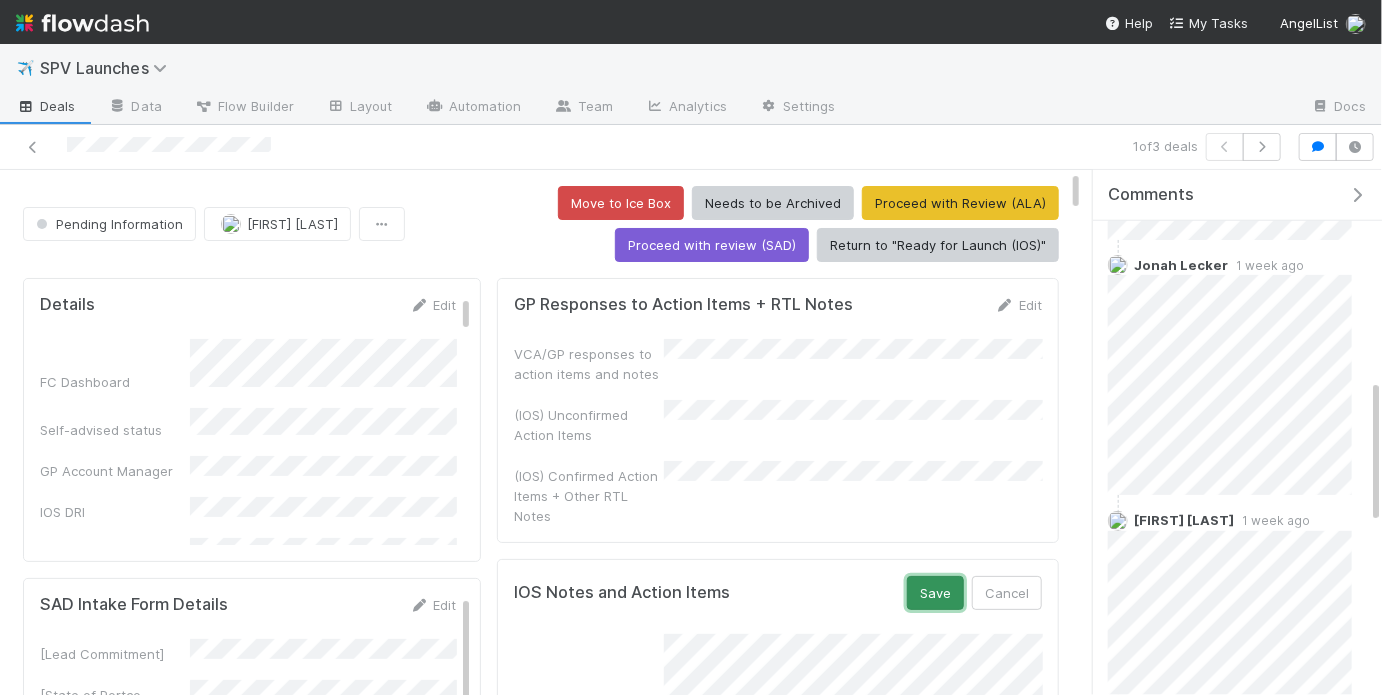 click on "Save" at bounding box center (935, 593) 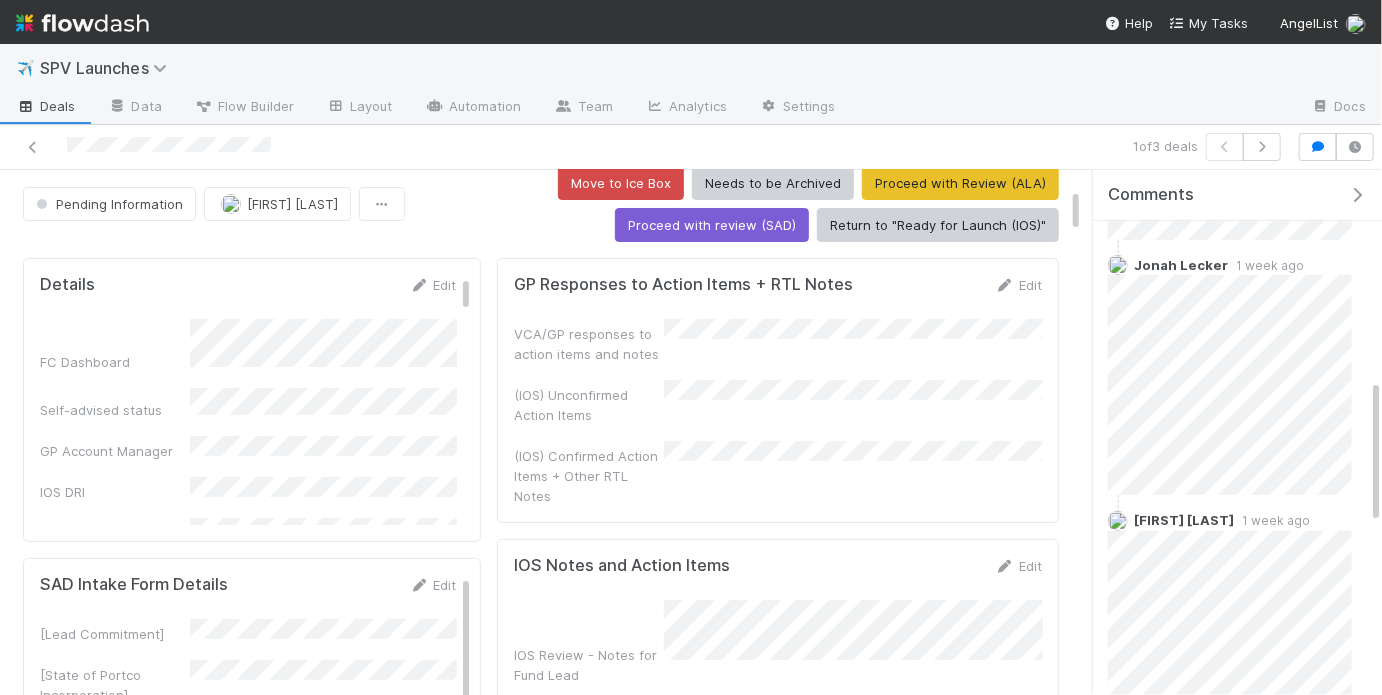 scroll, scrollTop: 0, scrollLeft: 0, axis: both 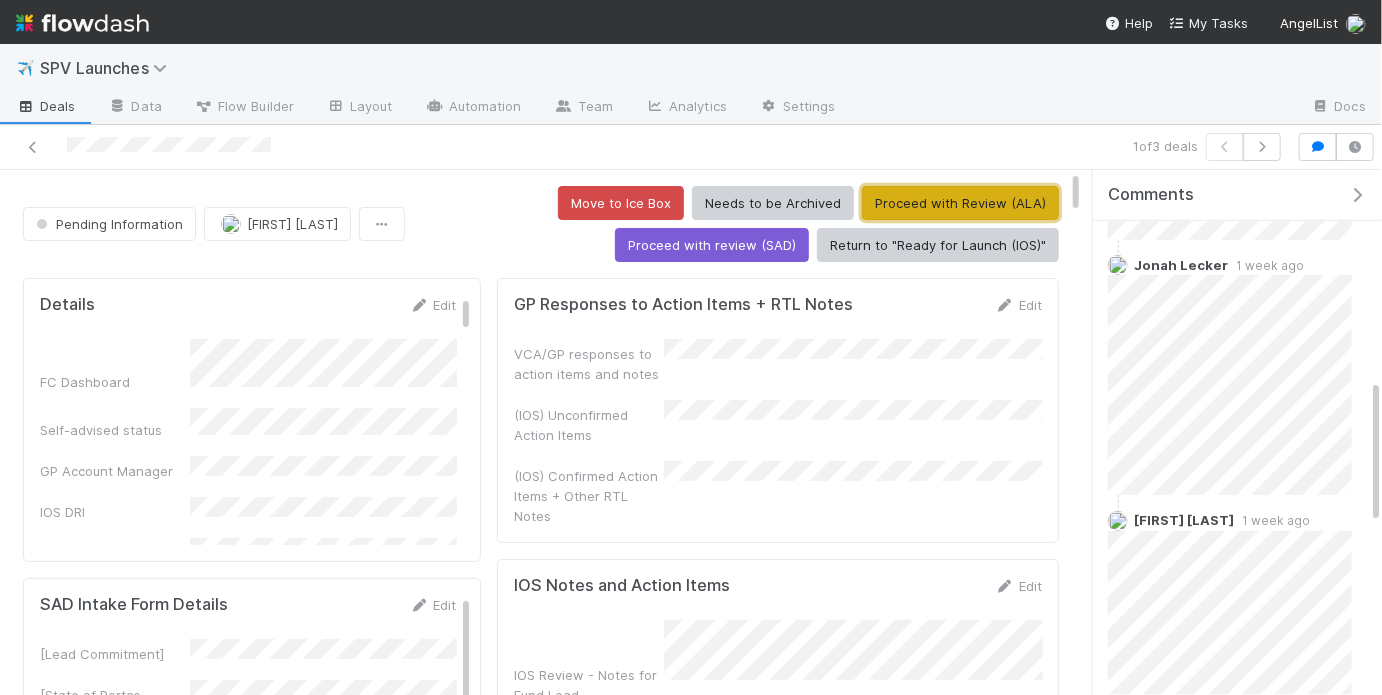 click on "Proceed with Review (ALA)" at bounding box center [960, 203] 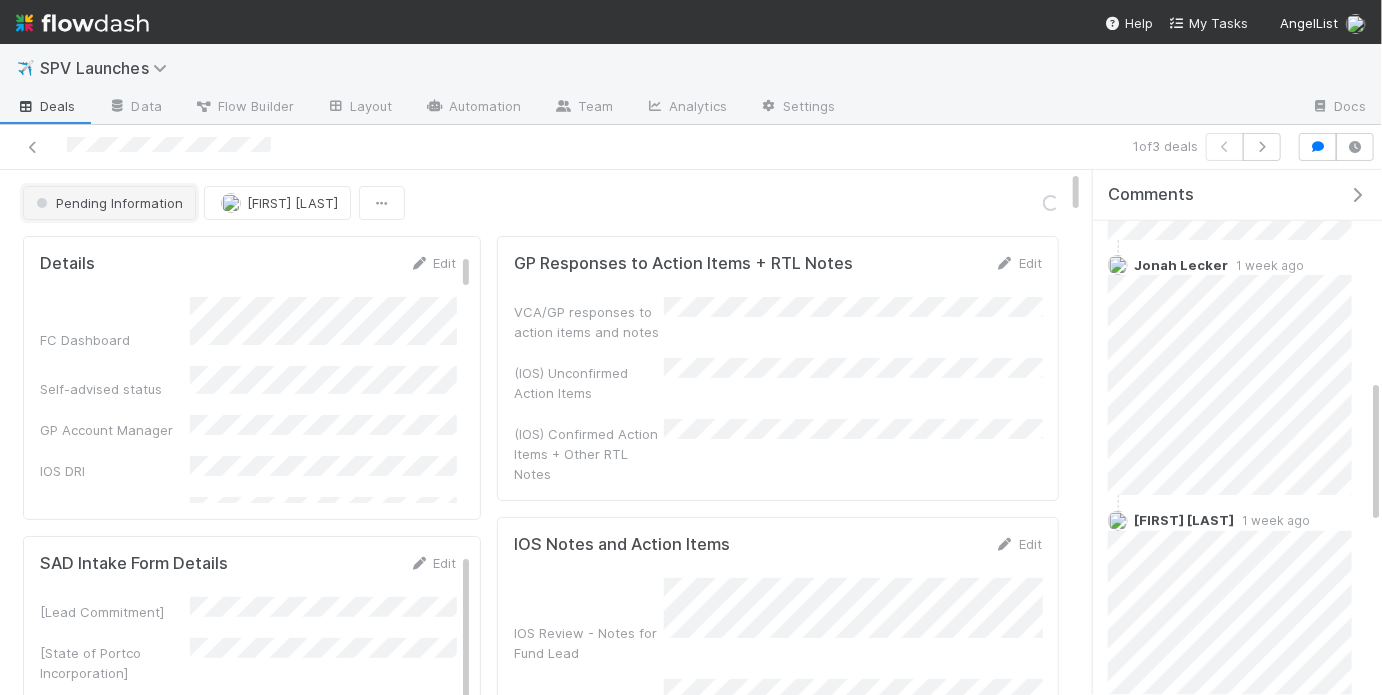 click on "Pending Information" at bounding box center [107, 203] 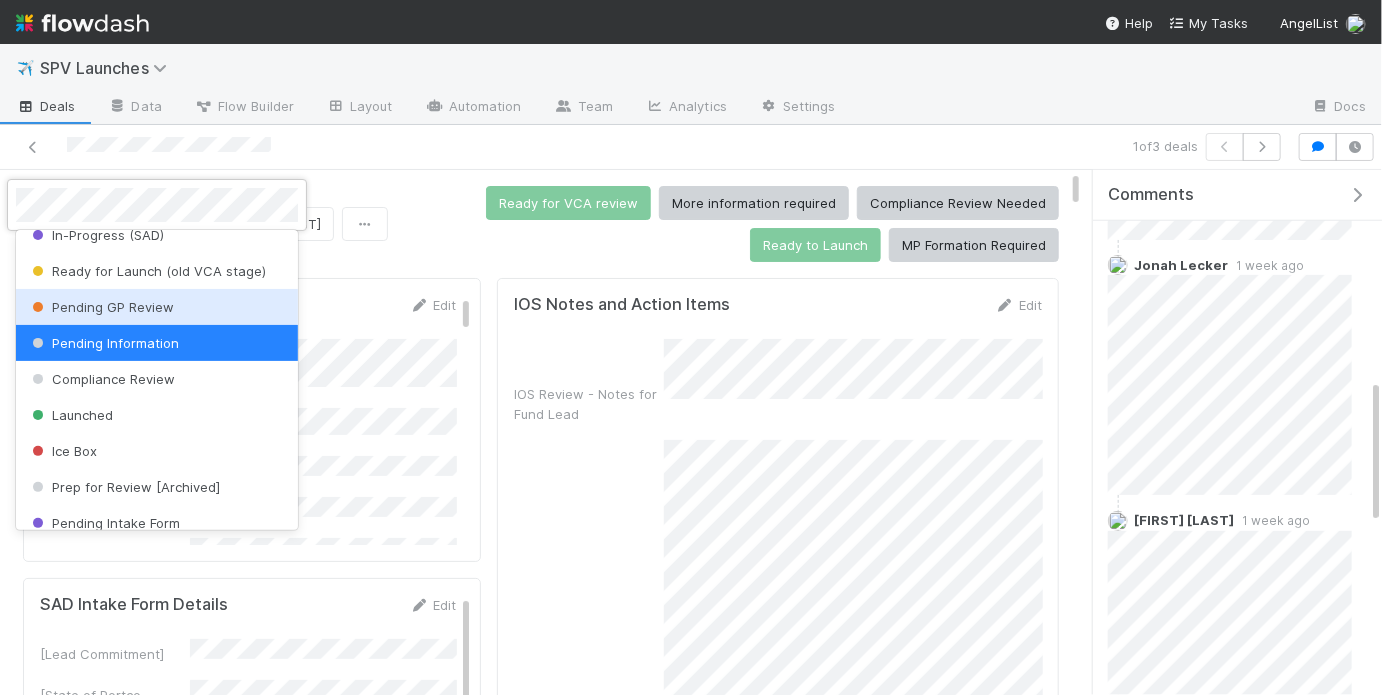 scroll, scrollTop: 125, scrollLeft: 0, axis: vertical 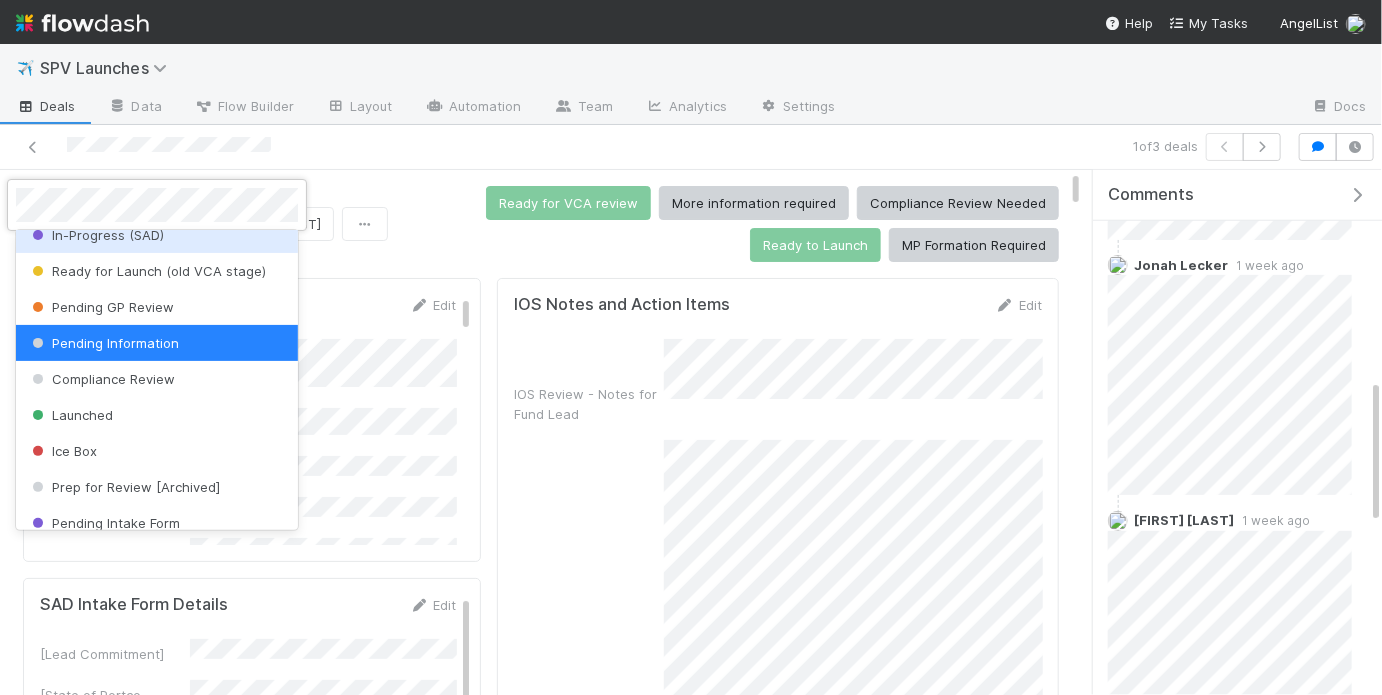 click on "In-Progress (SAD)" at bounding box center [157, 235] 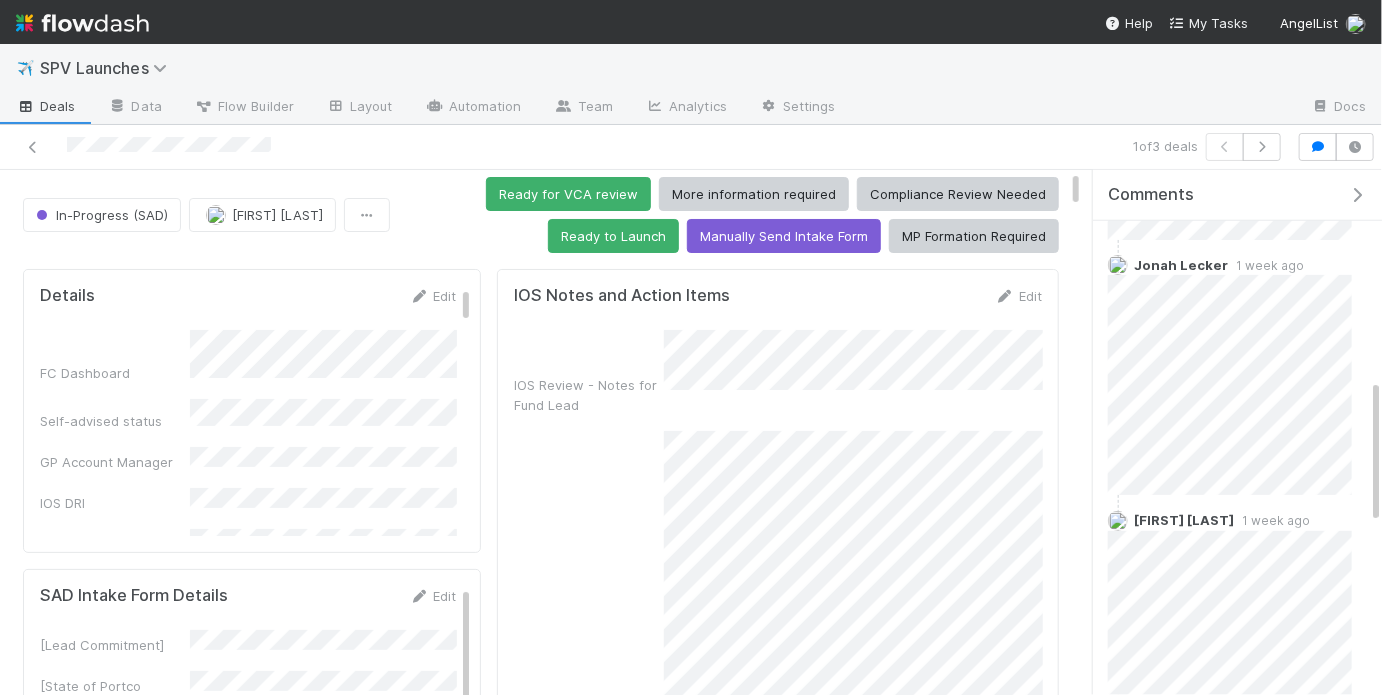 scroll, scrollTop: 0, scrollLeft: 0, axis: both 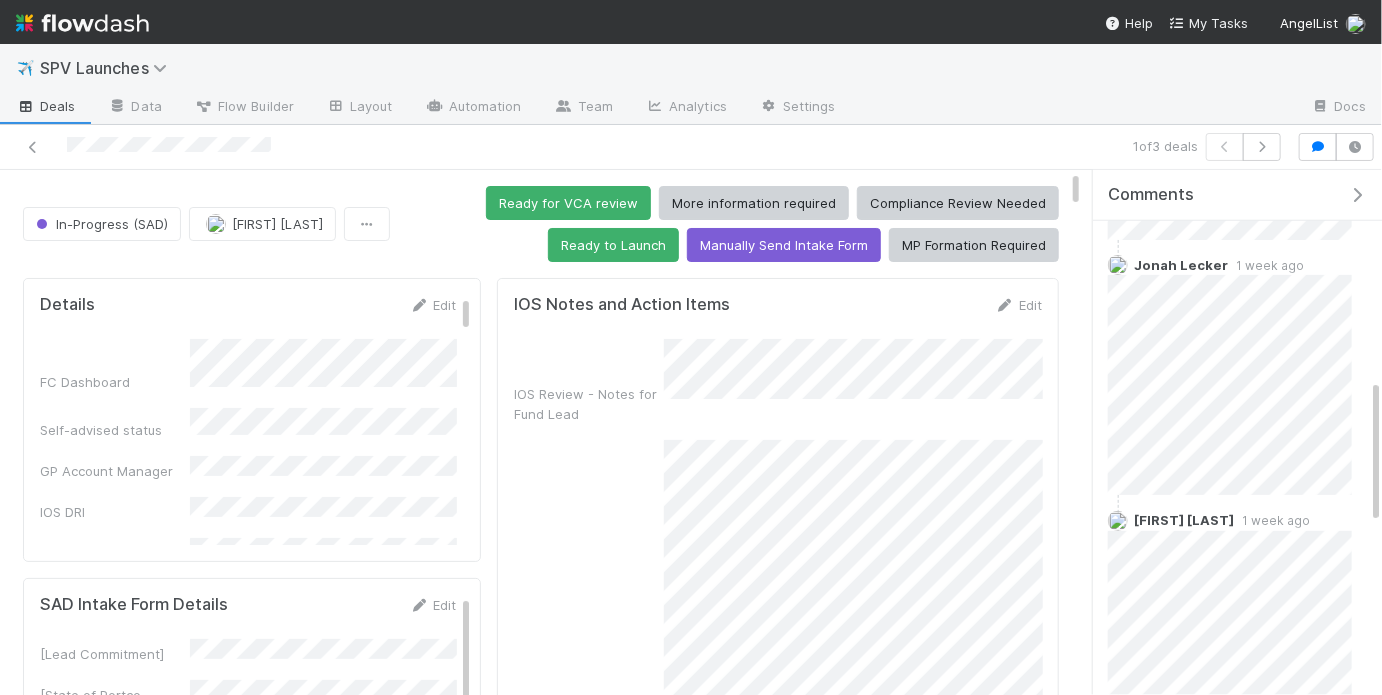 click on "Ready for VCA review More information required  Compliance Review Needed Ready to Launch  Manually Send Intake Form MP Formation Required" at bounding box center (728, 224) 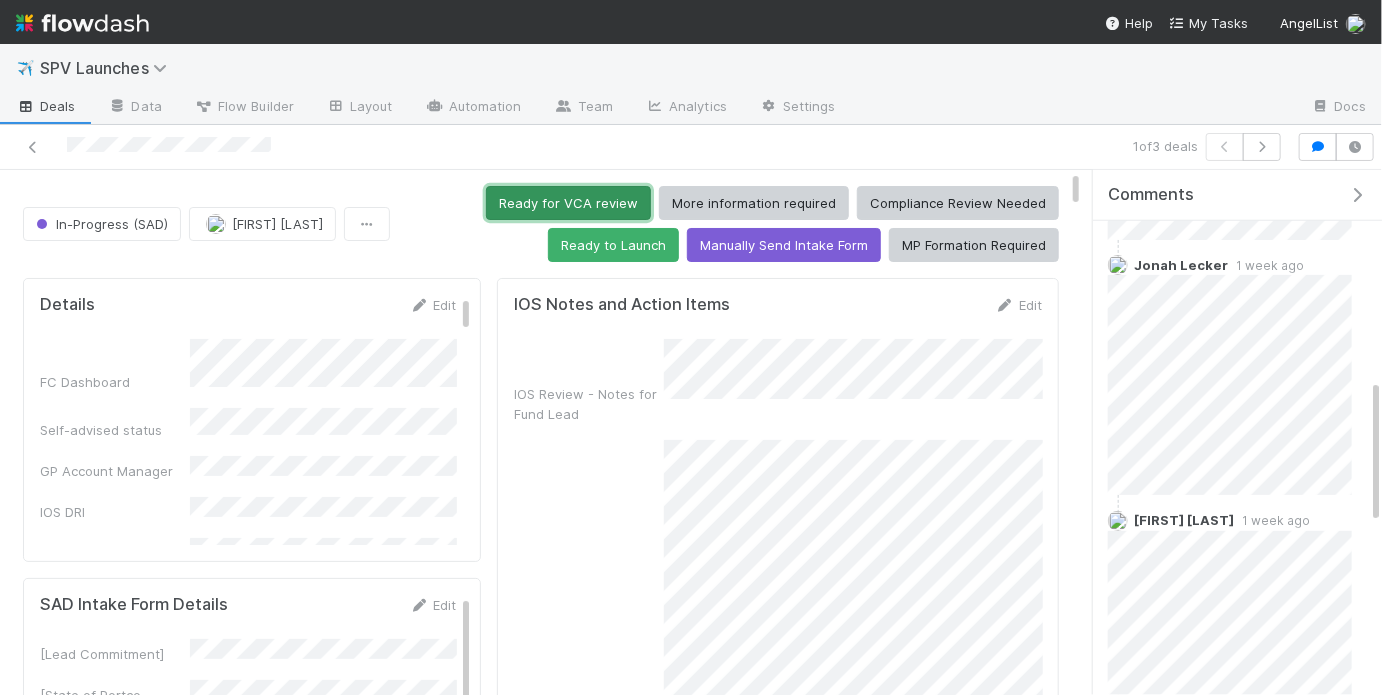 click on "Ready for VCA review" at bounding box center [568, 203] 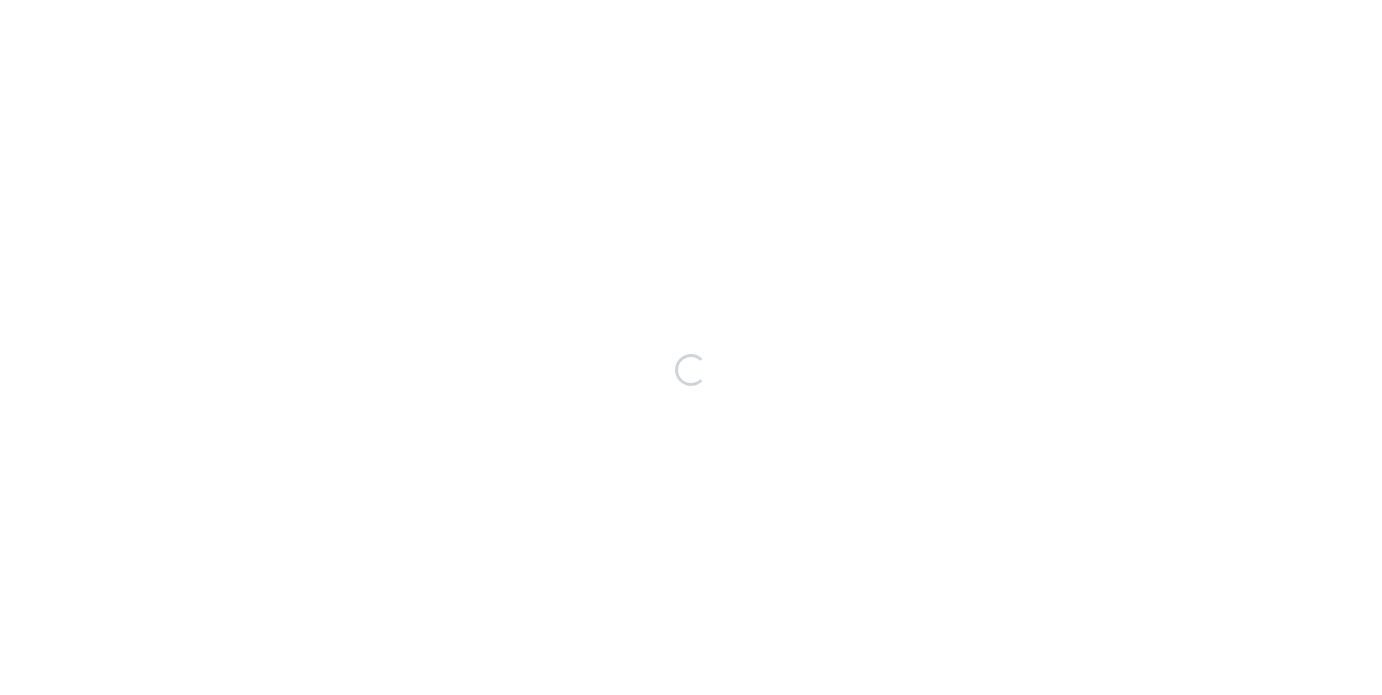 scroll, scrollTop: 0, scrollLeft: 0, axis: both 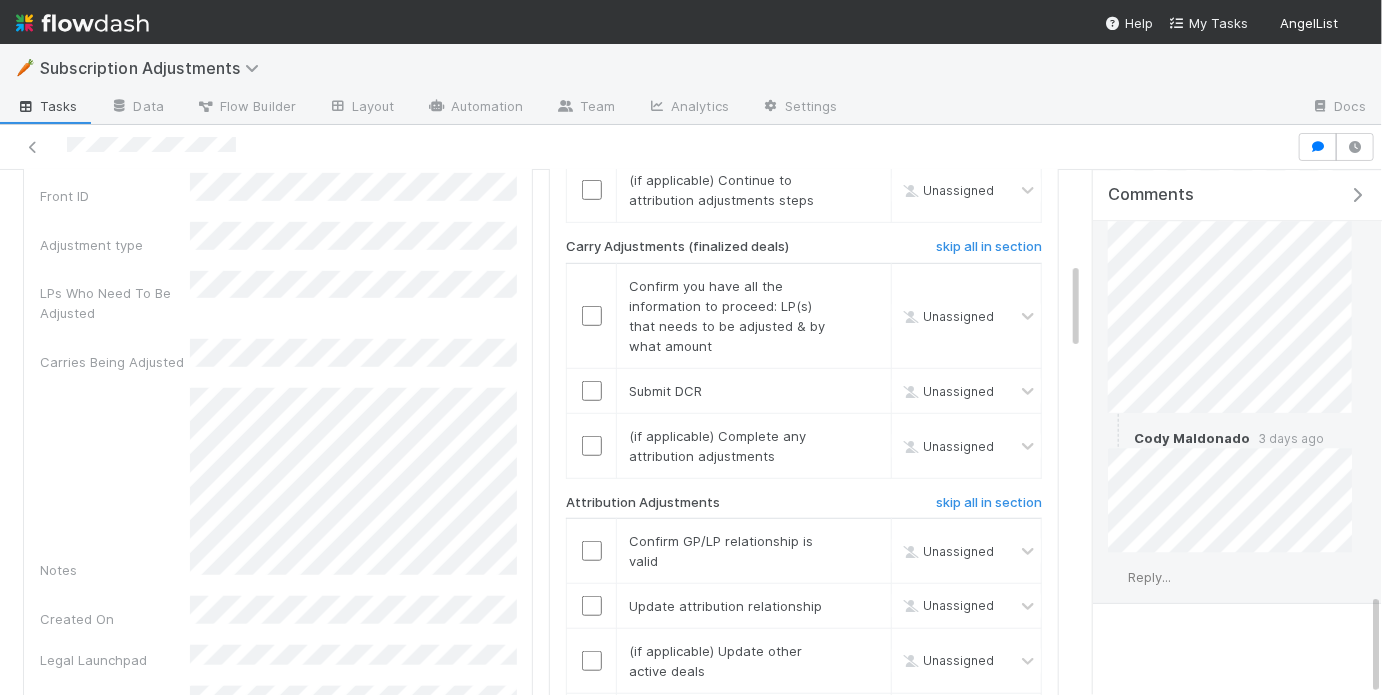 click on "Reply..." at bounding box center (1149, 577) 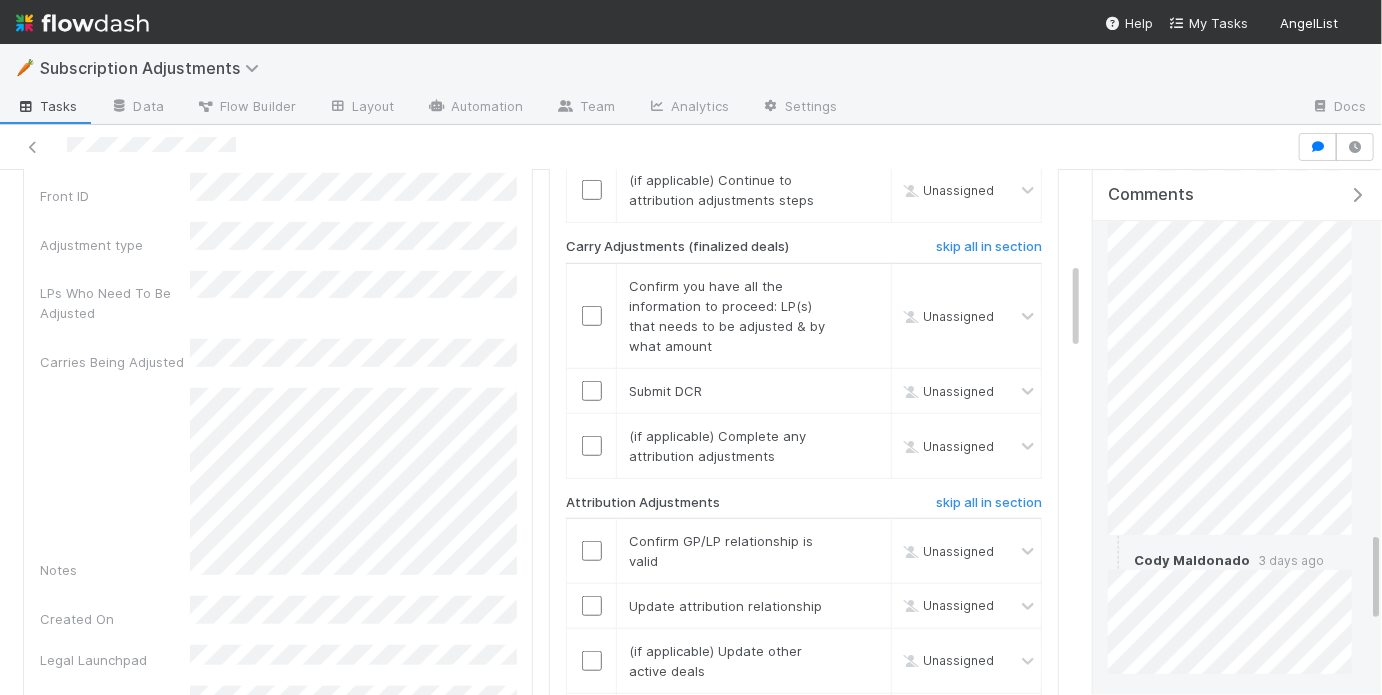 scroll, scrollTop: 2022, scrollLeft: 0, axis: vertical 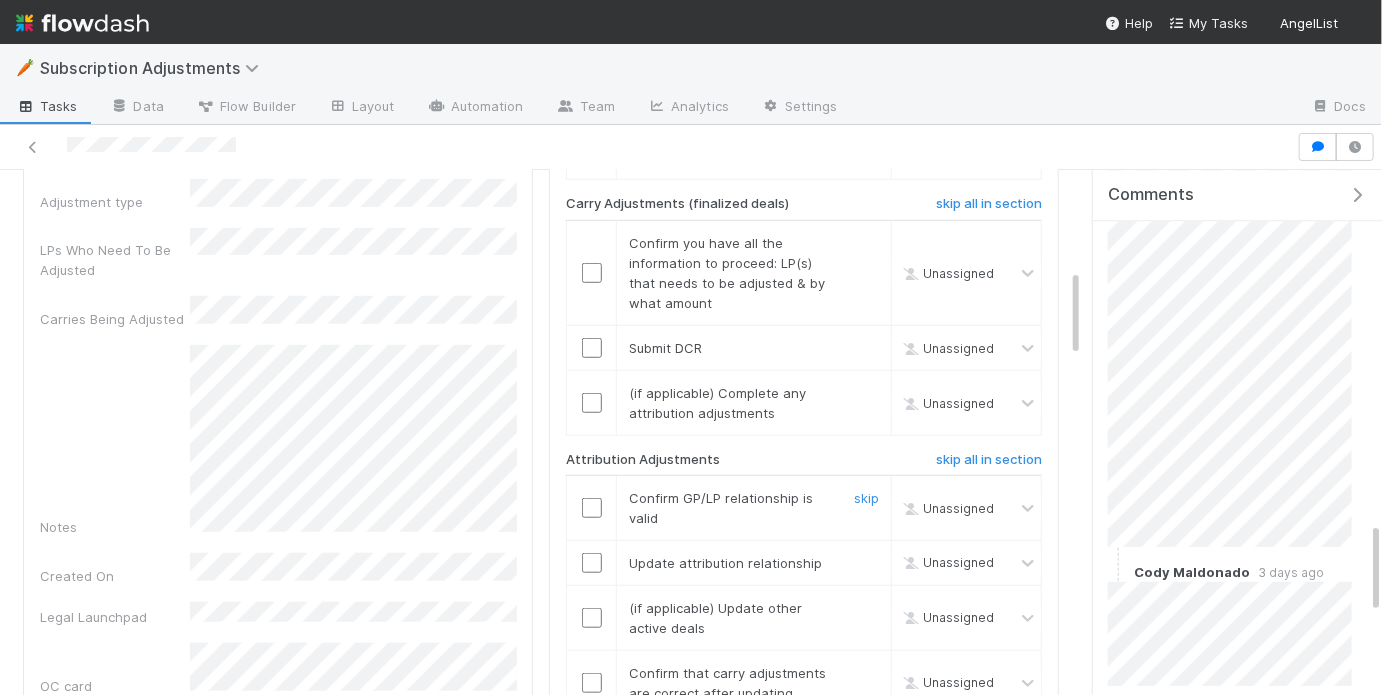 click at bounding box center [592, 508] 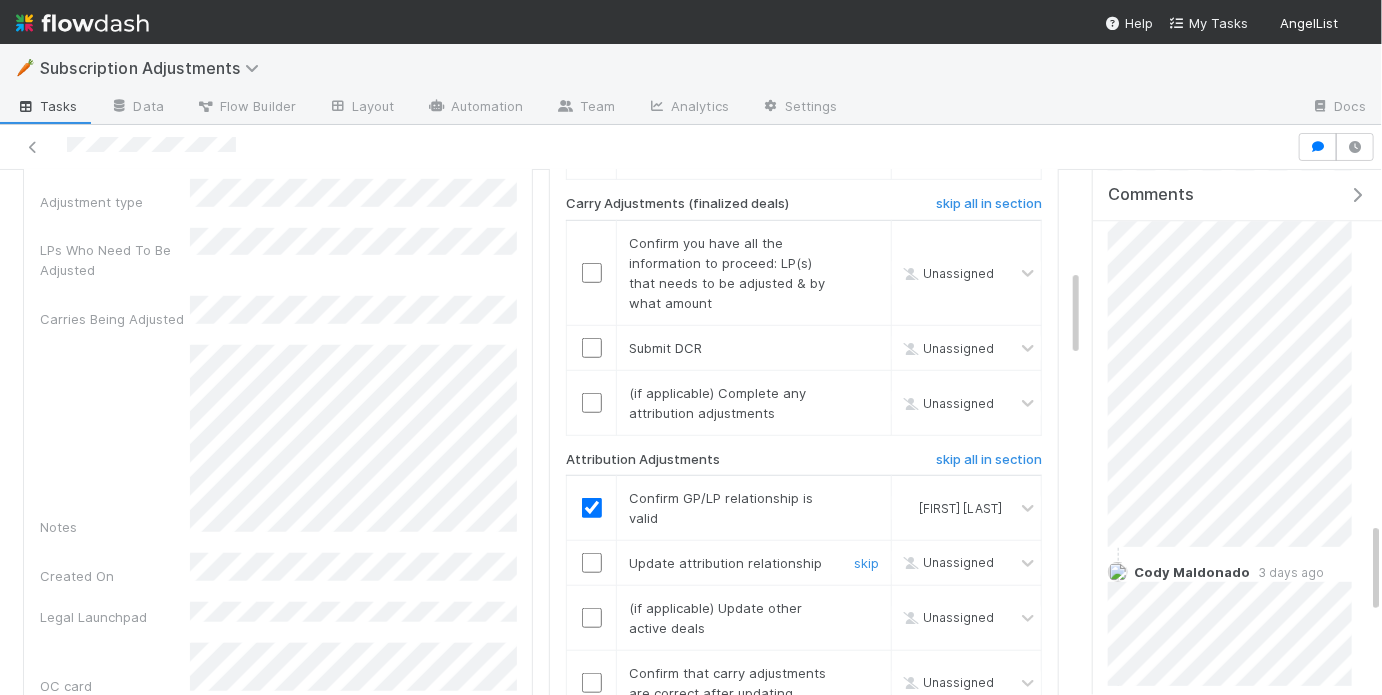 click at bounding box center [592, 563] 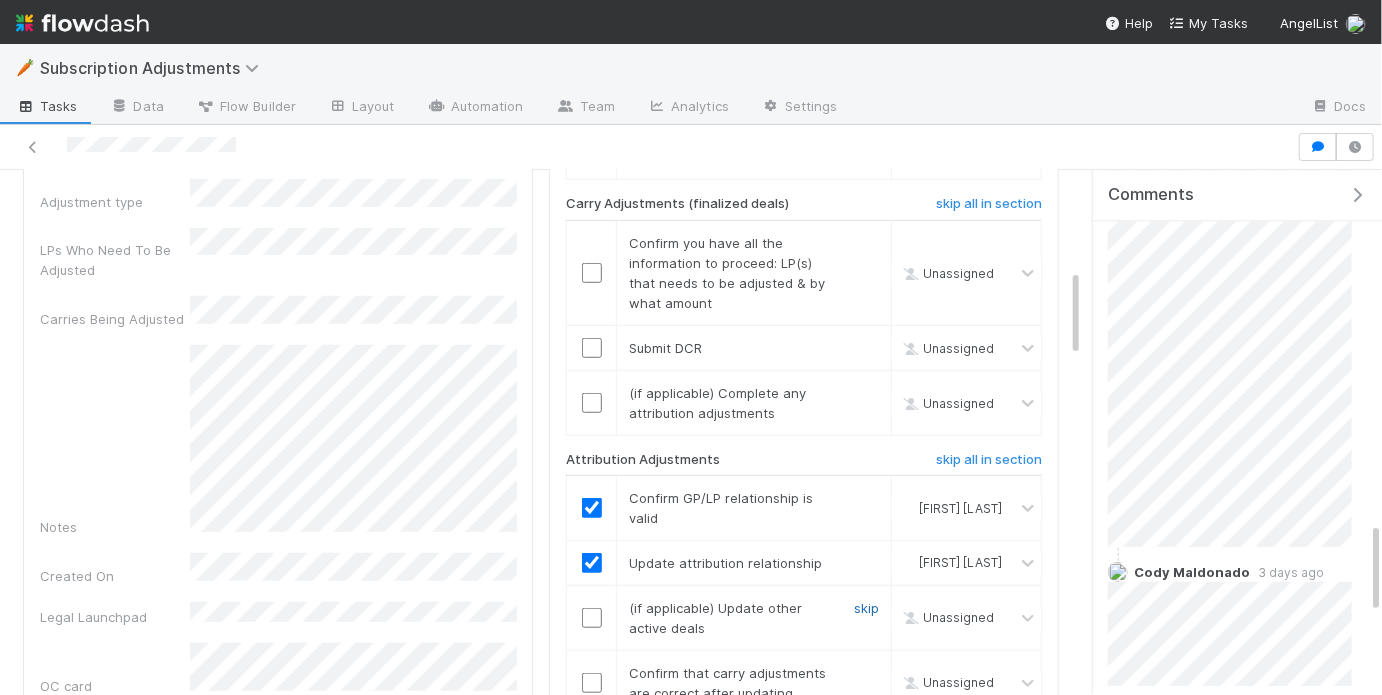 click on "skip" at bounding box center (866, 608) 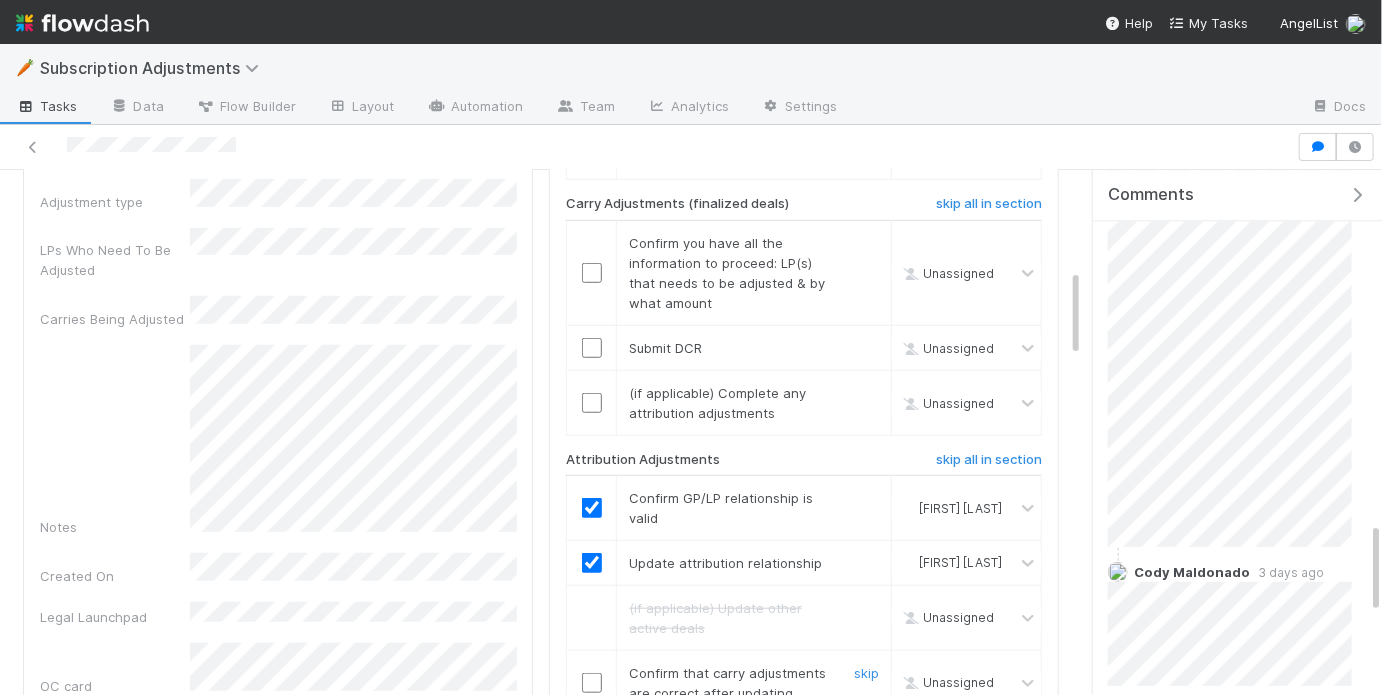click at bounding box center [592, 683] 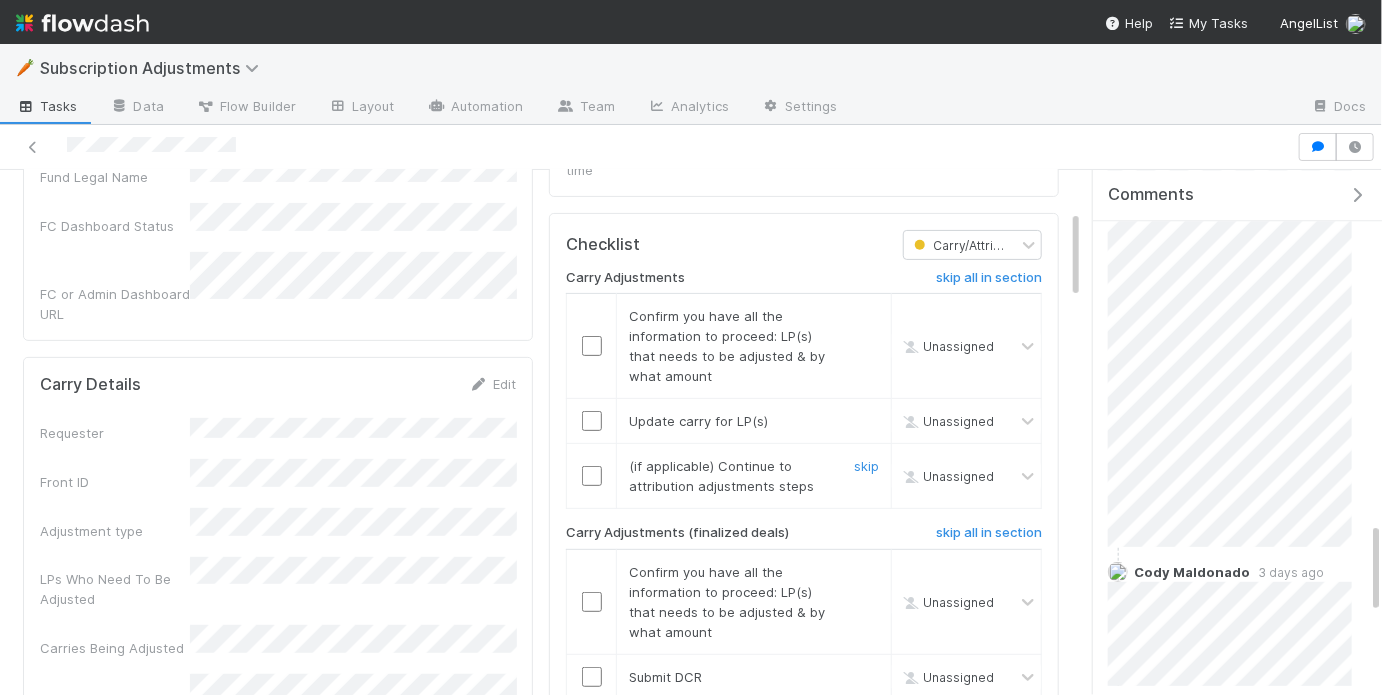 scroll, scrollTop: 239, scrollLeft: 0, axis: vertical 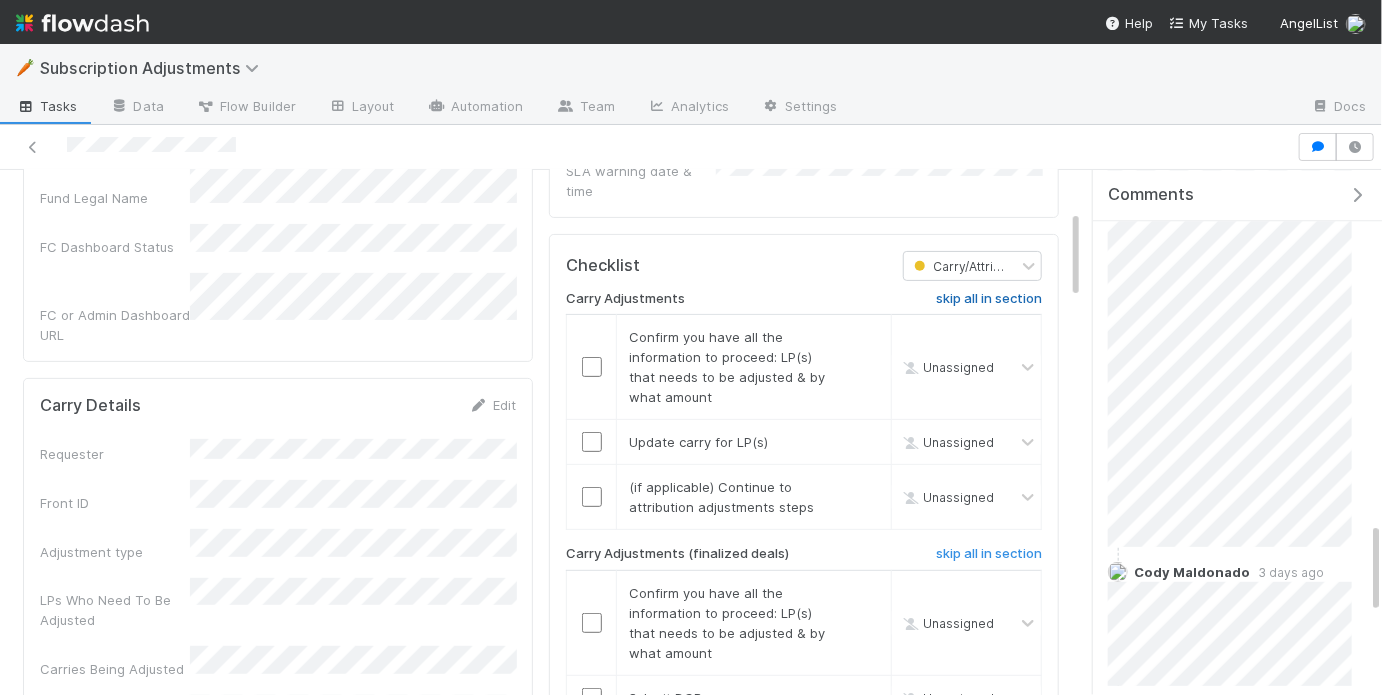 click on "skip all in section" at bounding box center [989, 299] 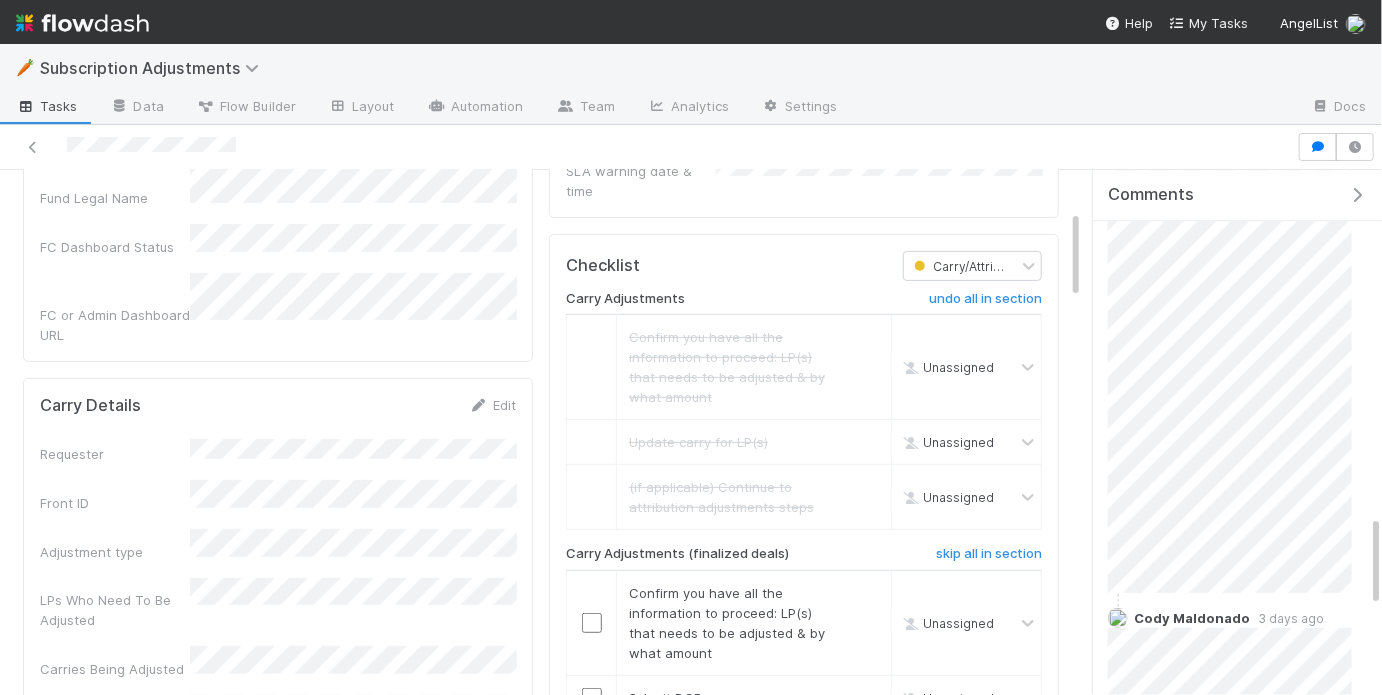 scroll, scrollTop: 1962, scrollLeft: 0, axis: vertical 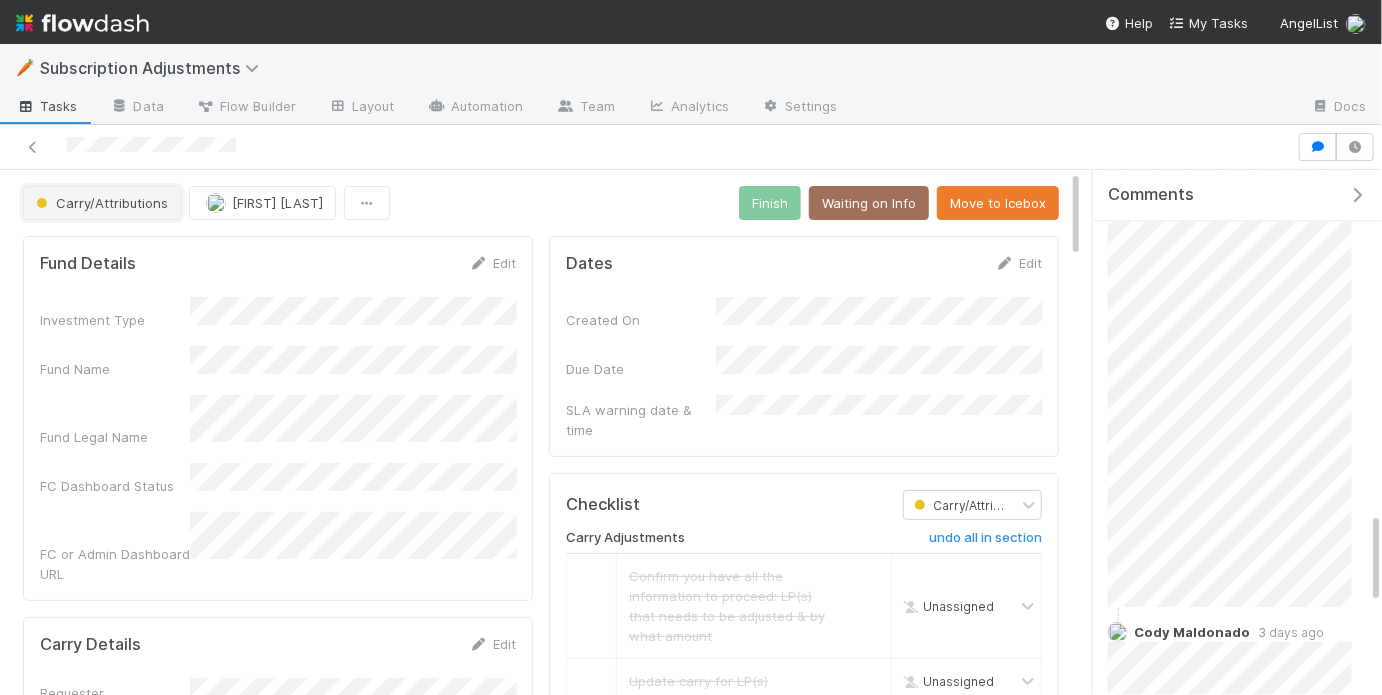 click on "Carry/Attributions" at bounding box center (100, 203) 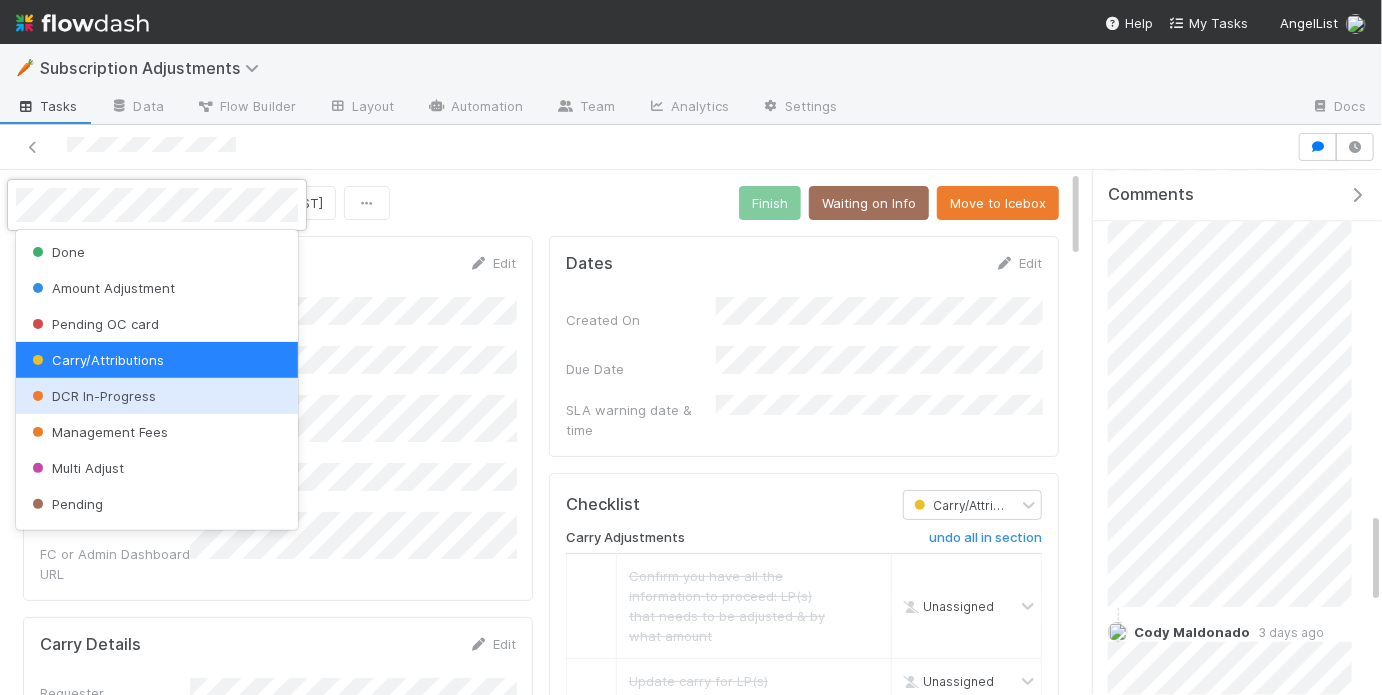 scroll, scrollTop: 57, scrollLeft: 0, axis: vertical 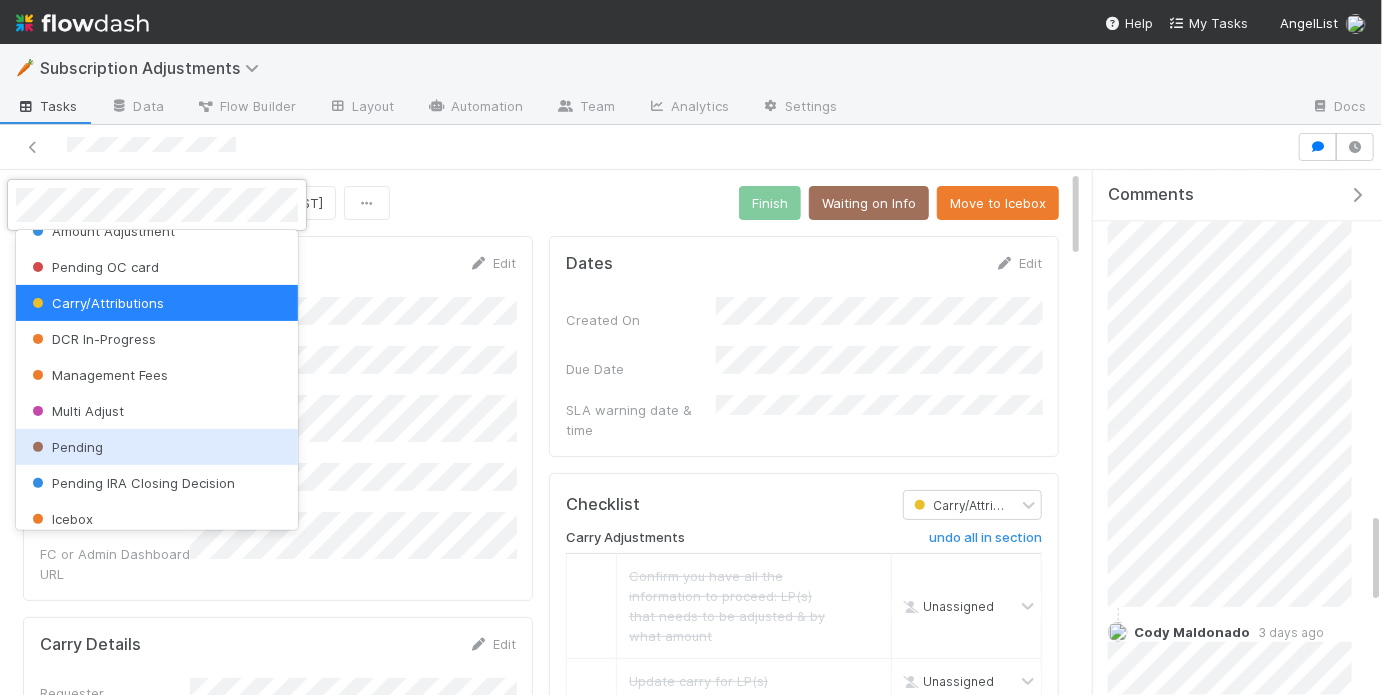 click on "Pending" at bounding box center [157, 447] 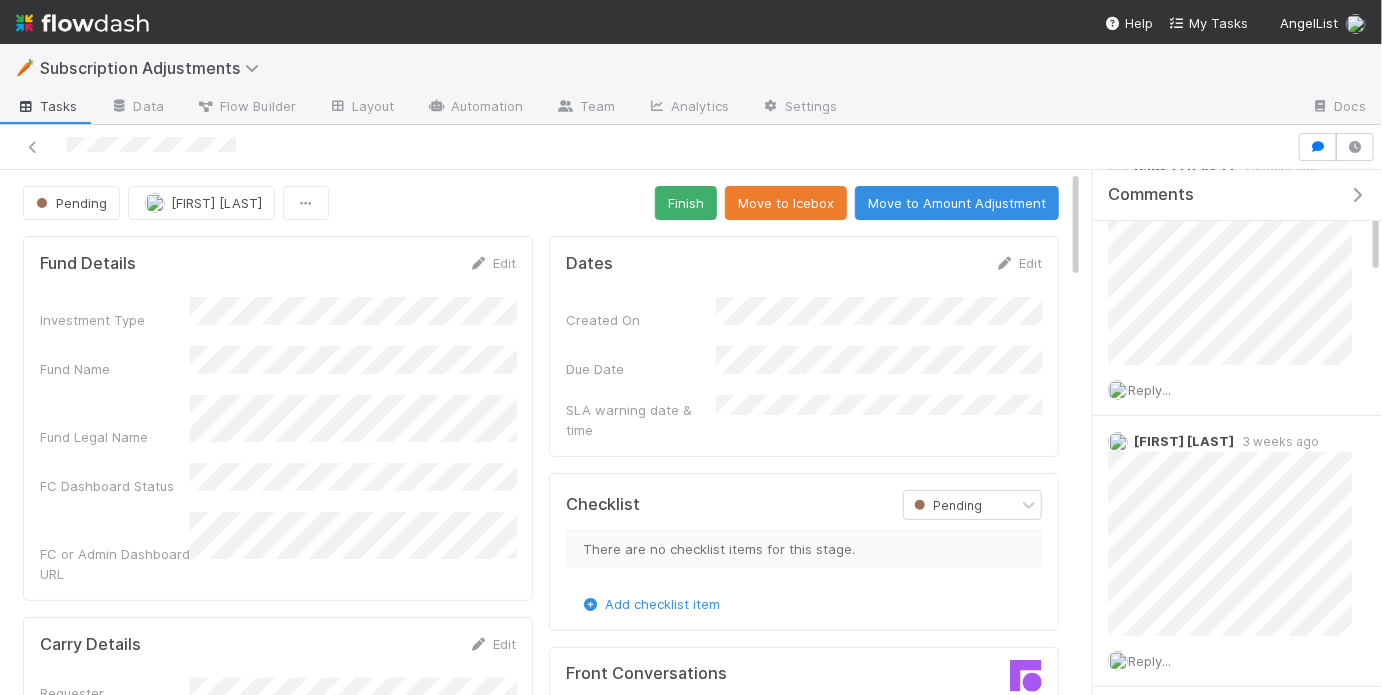 scroll, scrollTop: 0, scrollLeft: 0, axis: both 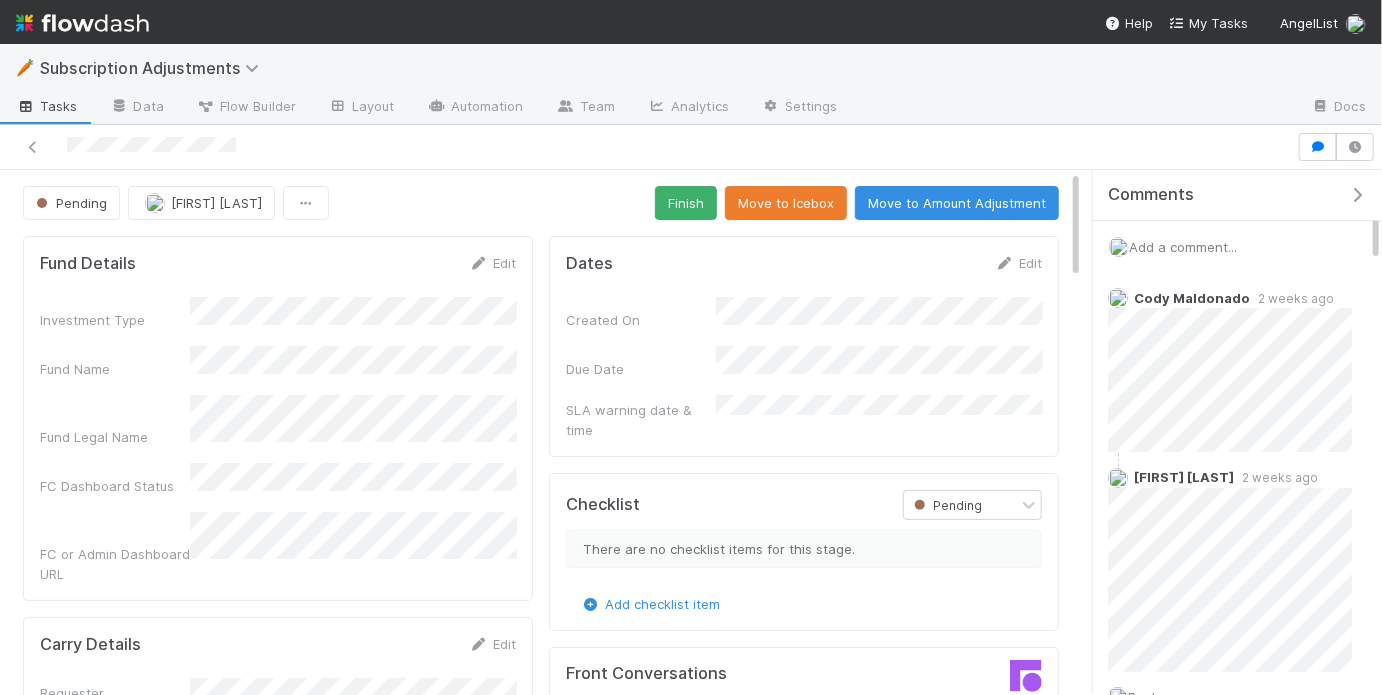 click on "Add a comment..." at bounding box center [1183, 247] 